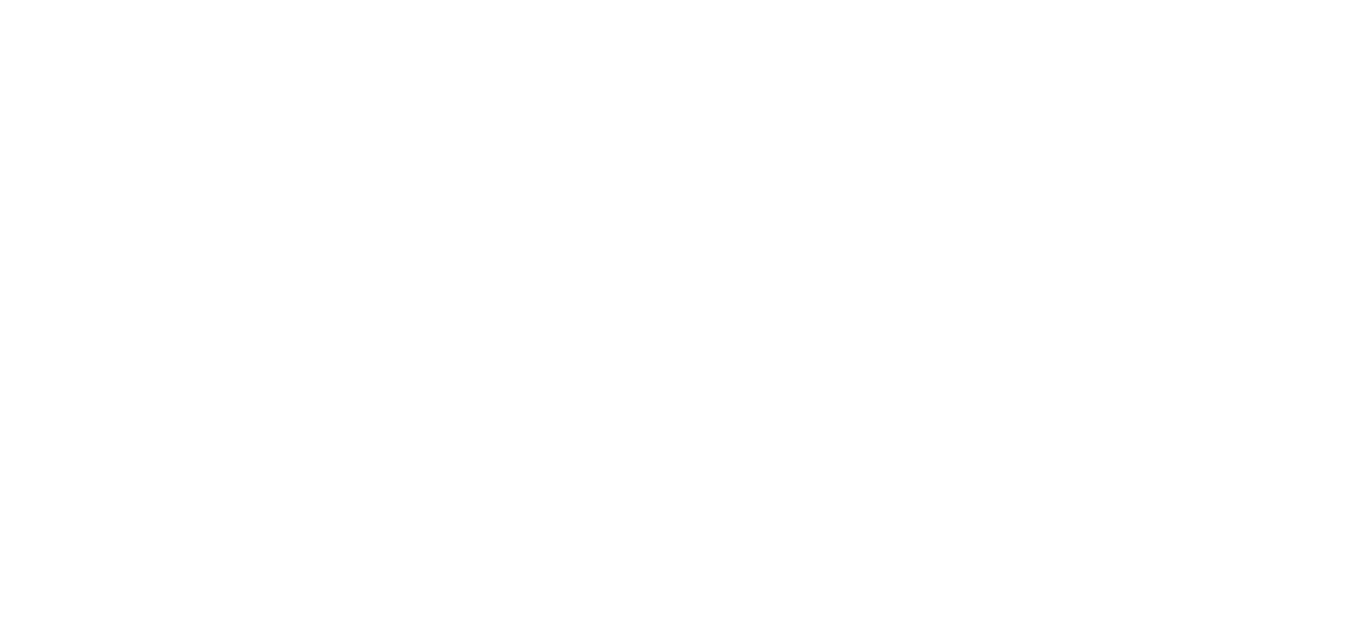 scroll, scrollTop: 0, scrollLeft: 0, axis: both 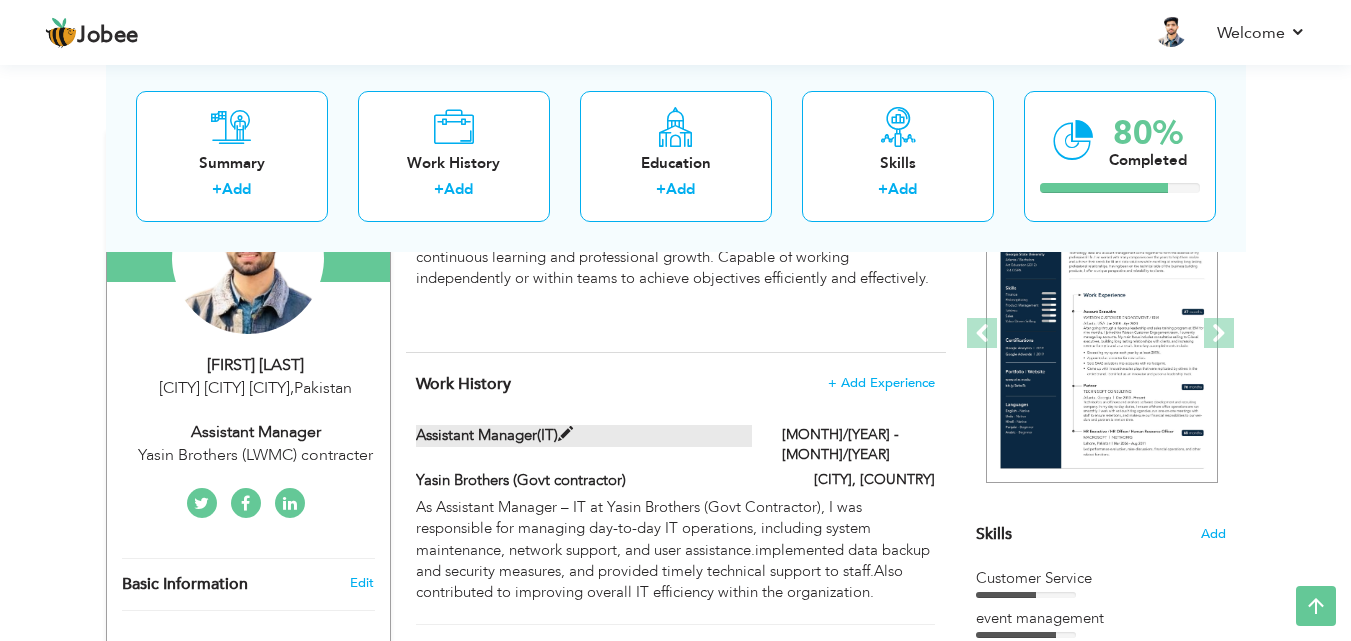 click at bounding box center [565, 434] 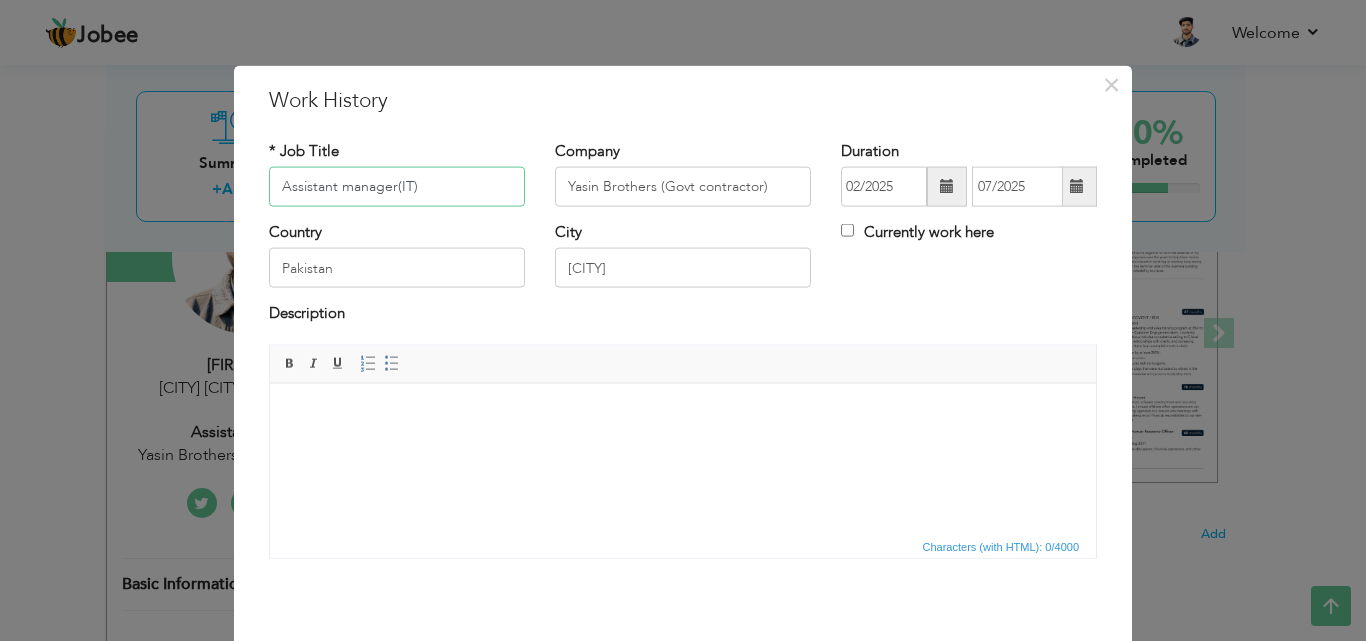 scroll, scrollTop: 0, scrollLeft: 0, axis: both 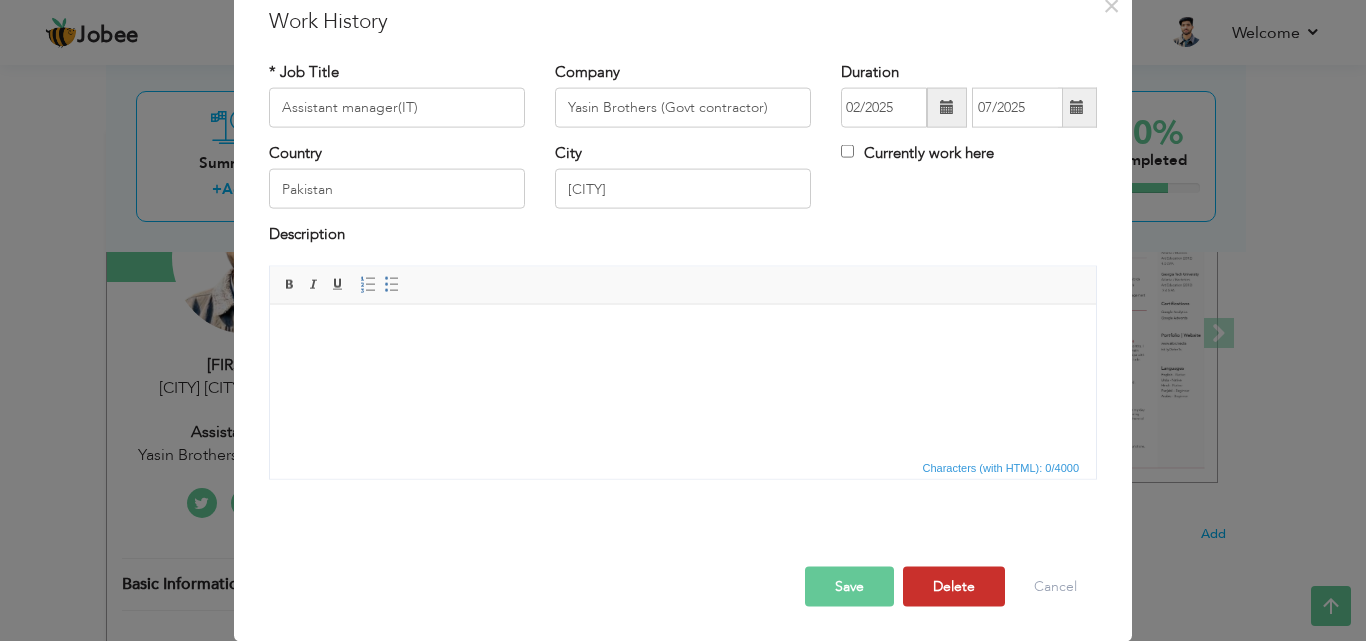 click on "Delete" at bounding box center [954, 586] 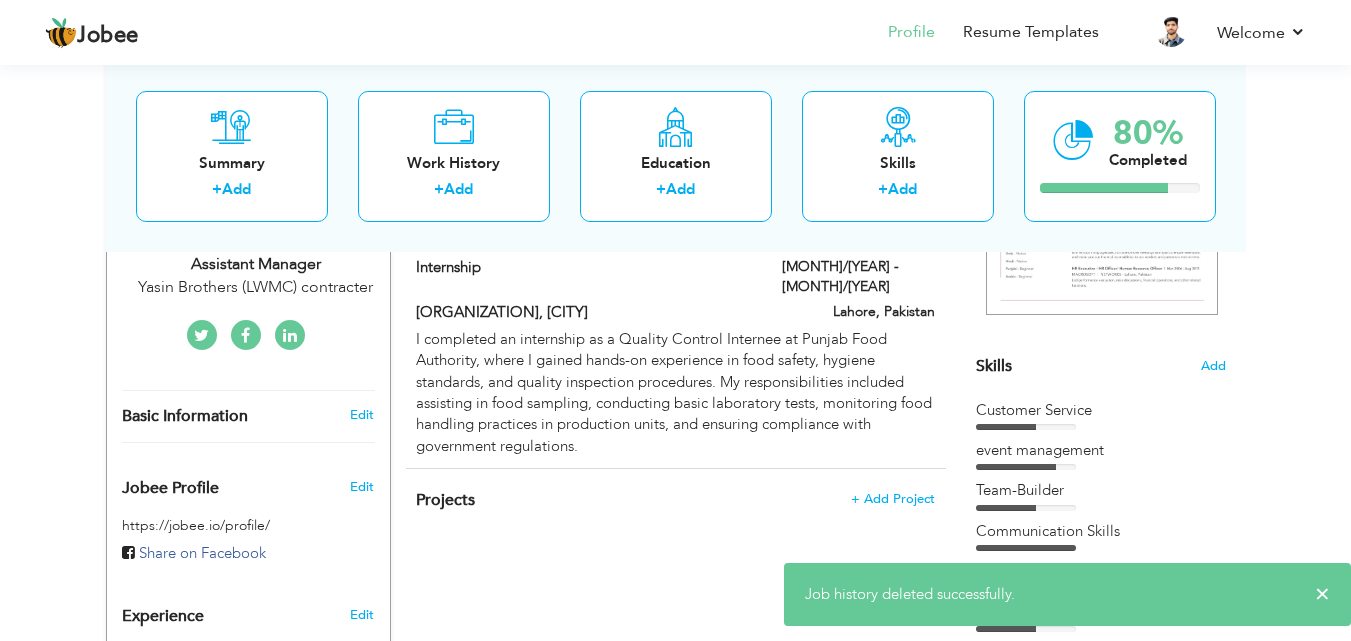 scroll, scrollTop: 350, scrollLeft: 0, axis: vertical 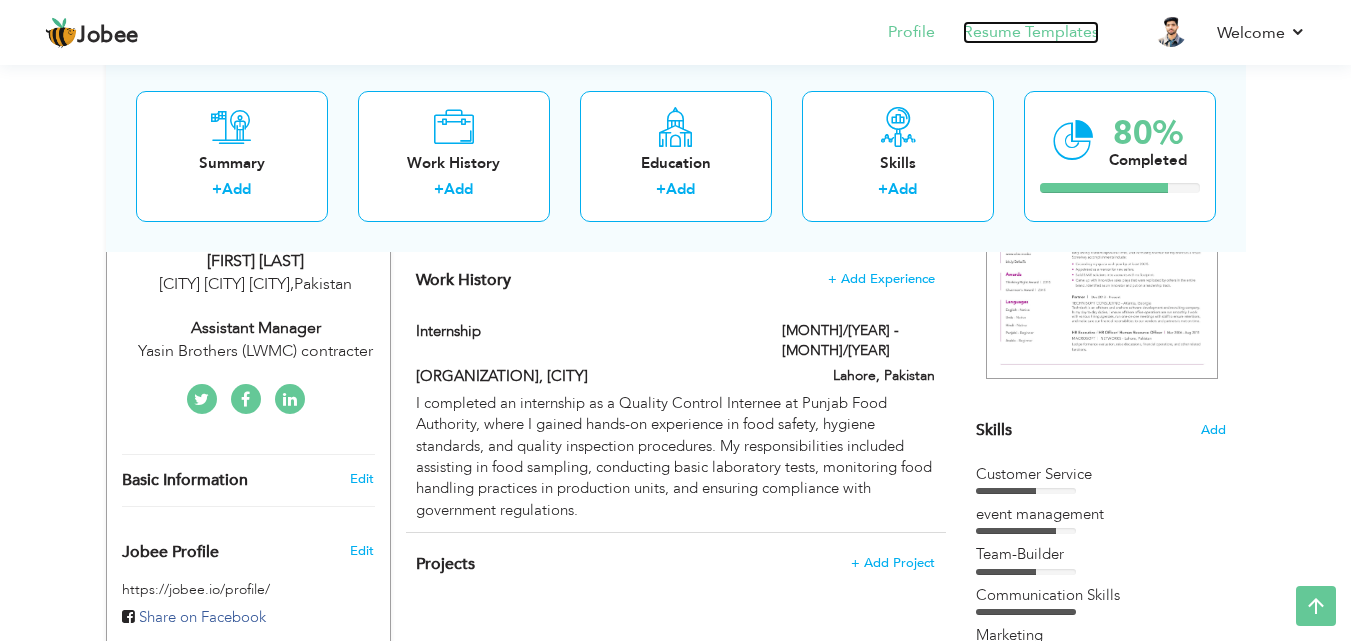 click on "Resume Templates" at bounding box center [1031, 32] 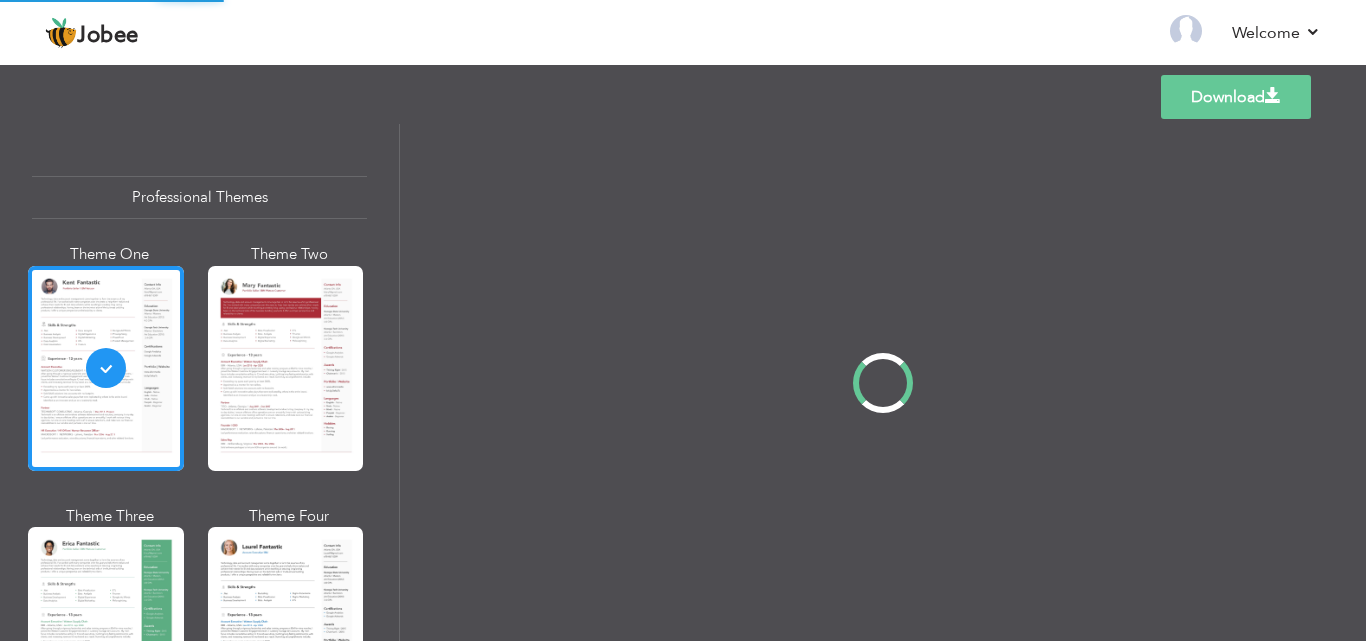 scroll, scrollTop: 0, scrollLeft: 0, axis: both 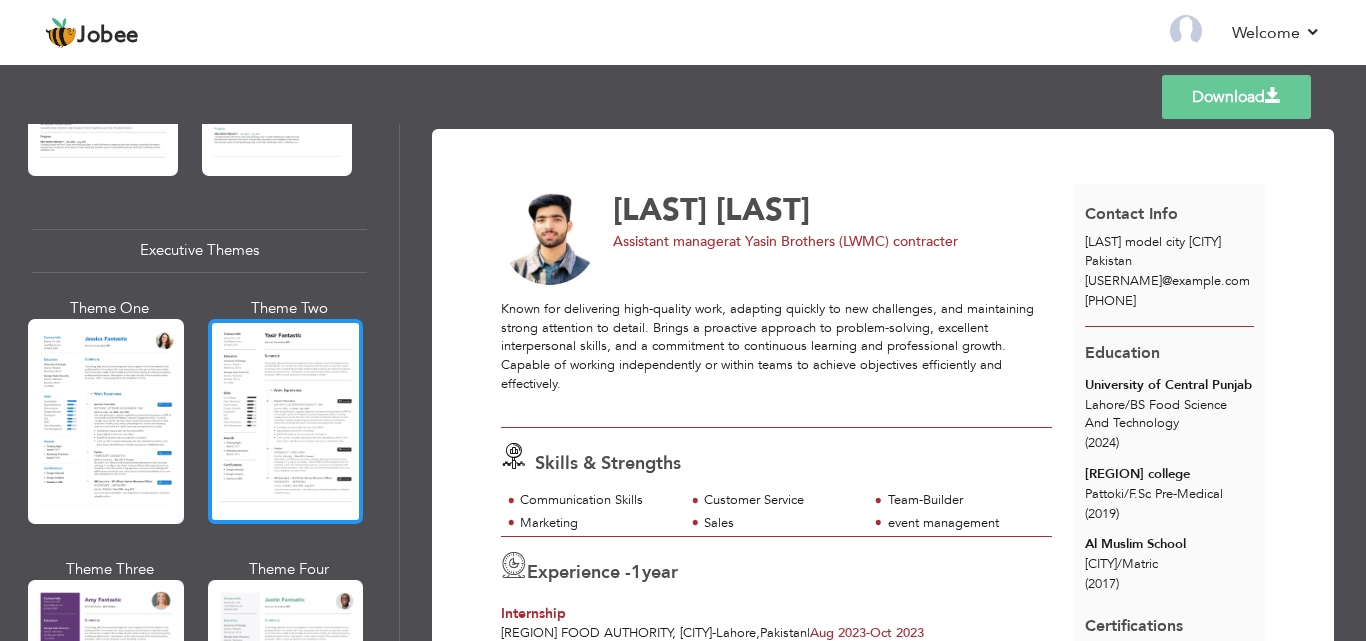 click at bounding box center (286, 421) 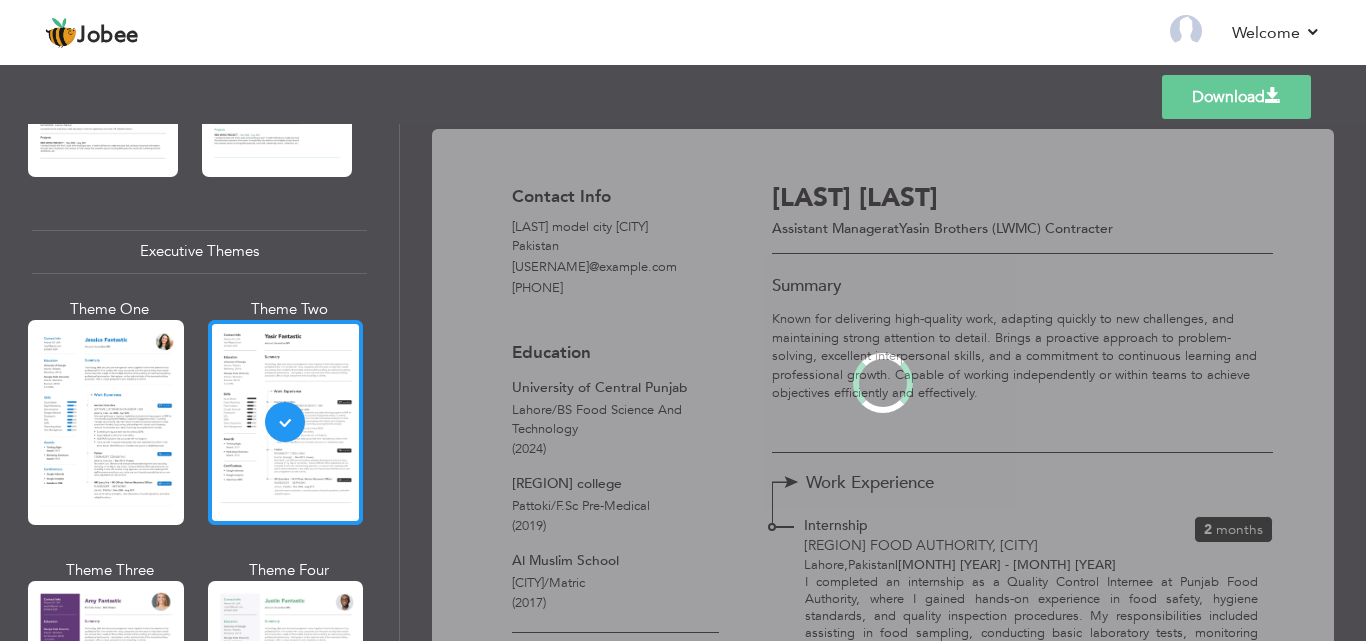scroll, scrollTop: 1414, scrollLeft: 0, axis: vertical 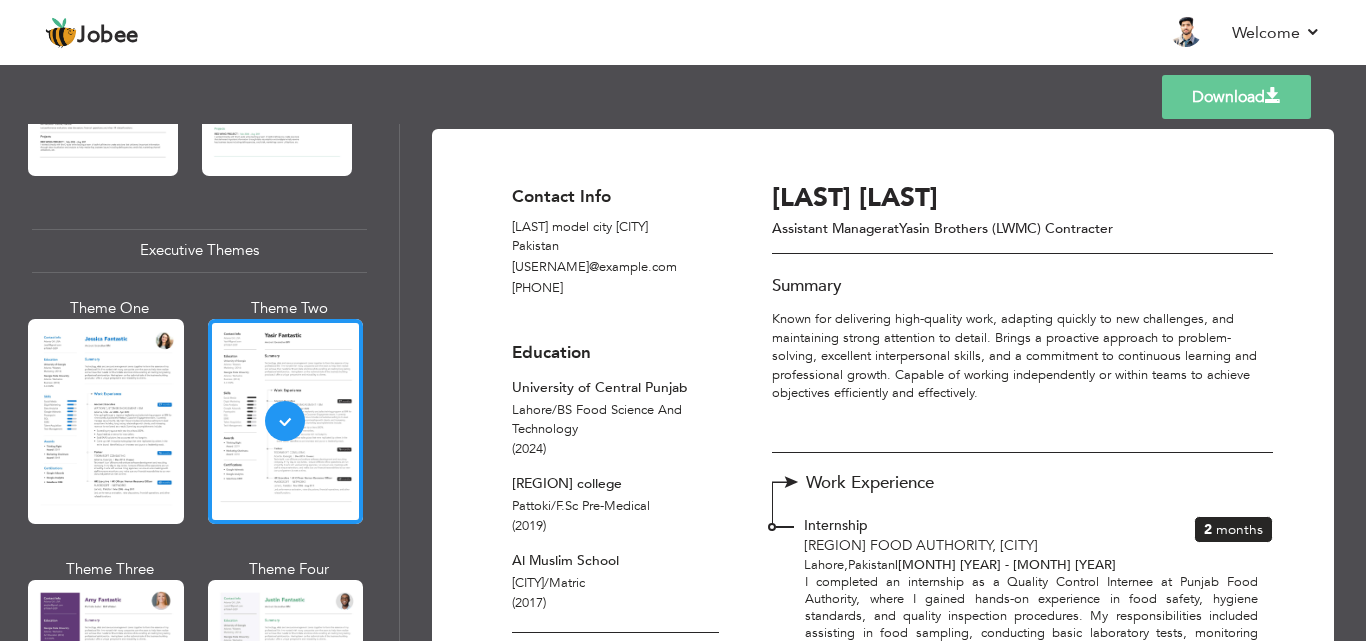 click on "Download" at bounding box center (1236, 97) 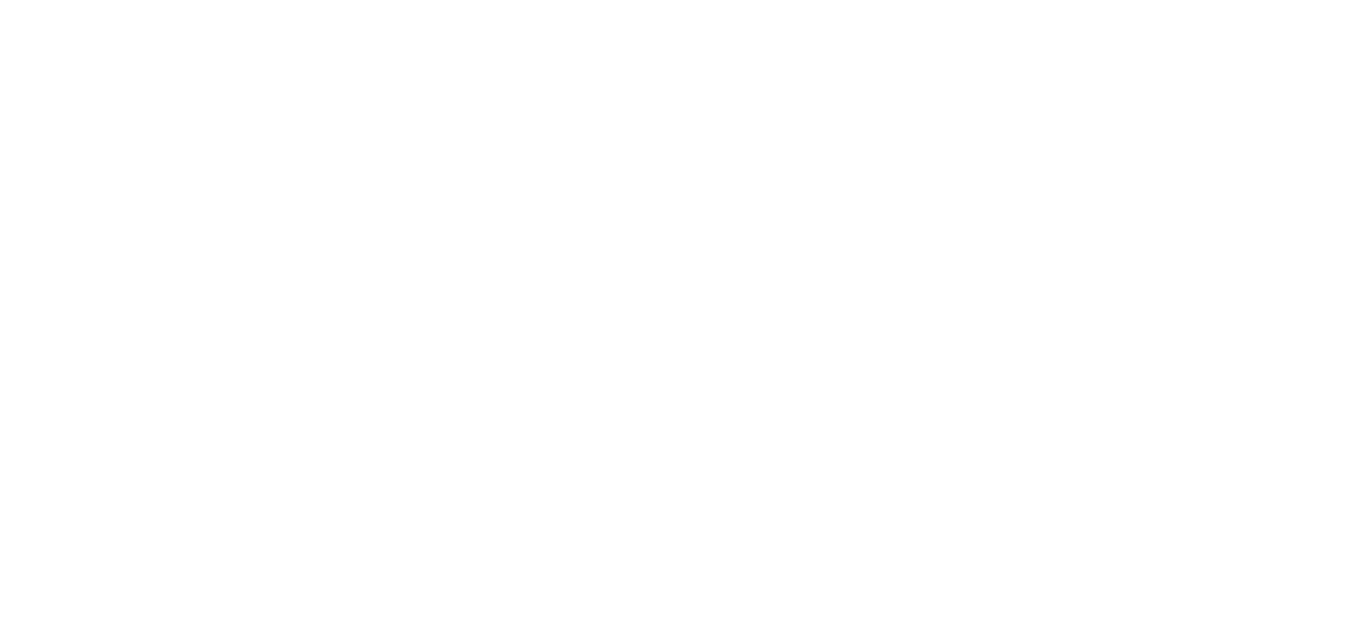 scroll, scrollTop: 0, scrollLeft: 0, axis: both 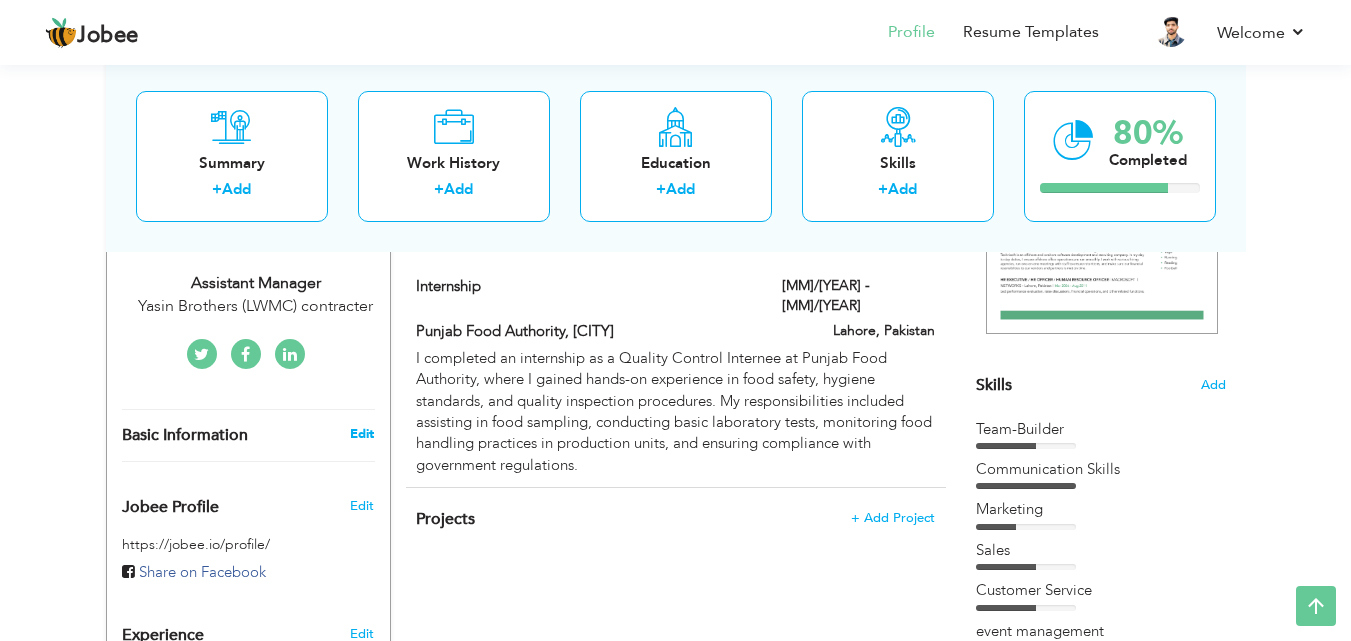 click on "Edit" at bounding box center (362, 434) 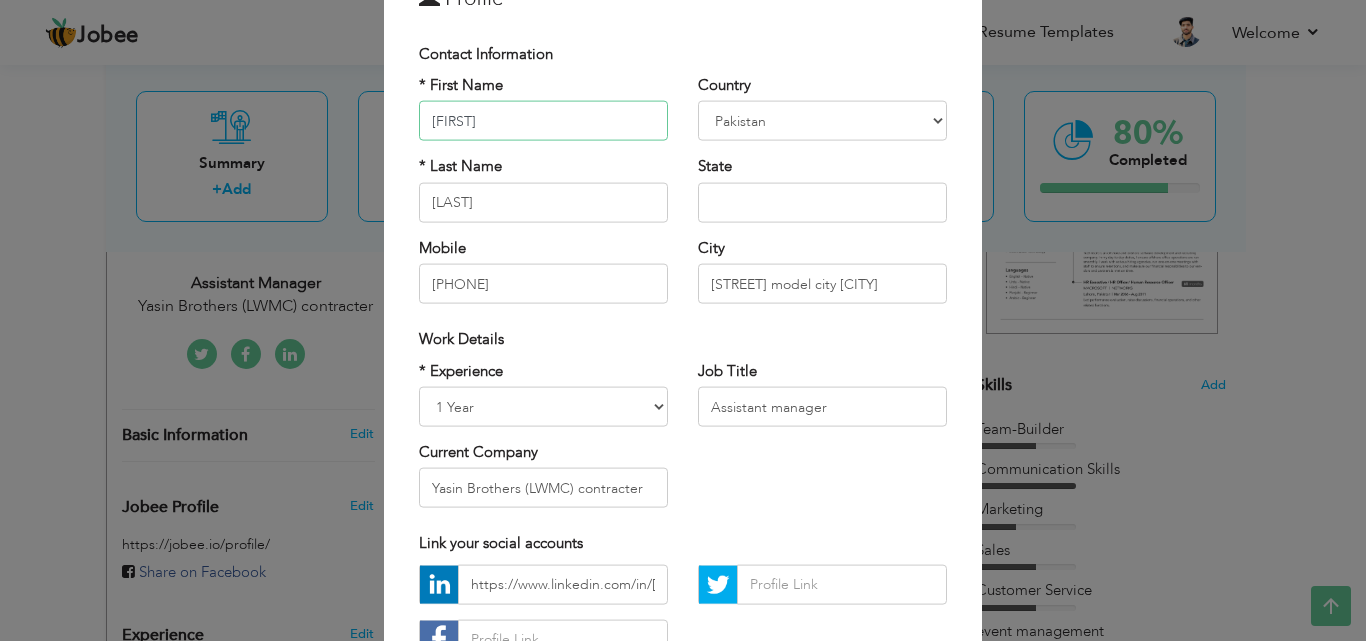 scroll, scrollTop: 108, scrollLeft: 0, axis: vertical 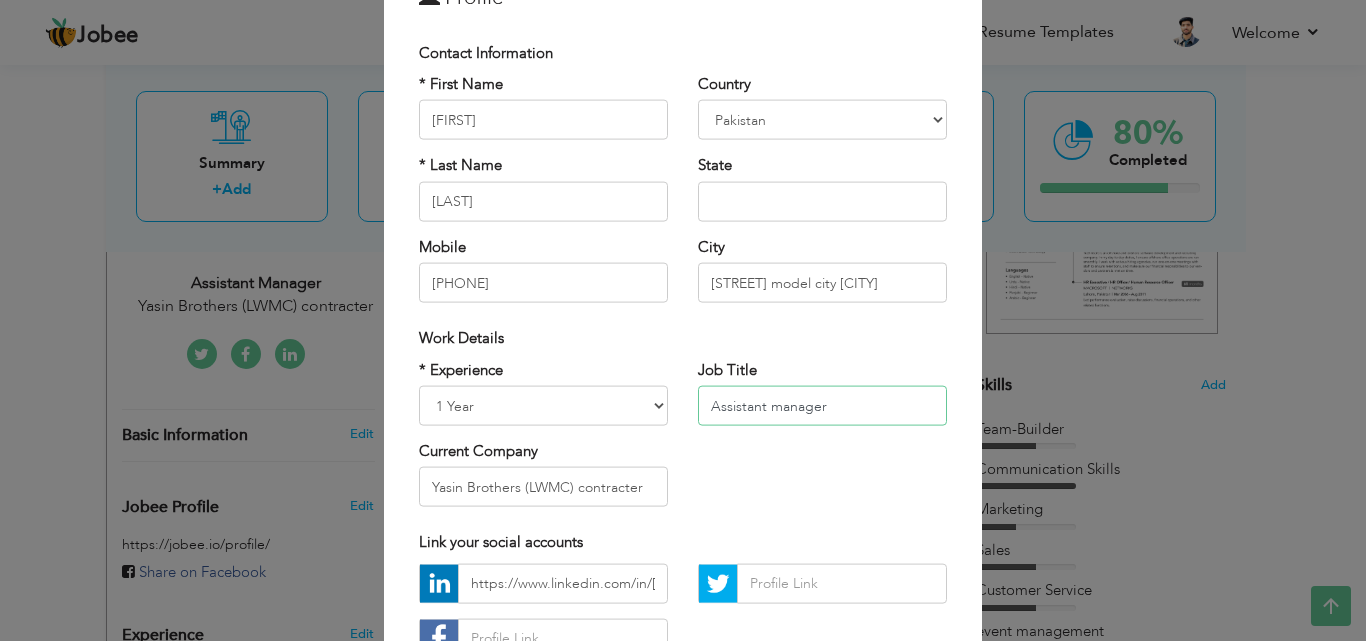 click on "Assistant manager" at bounding box center [822, 406] 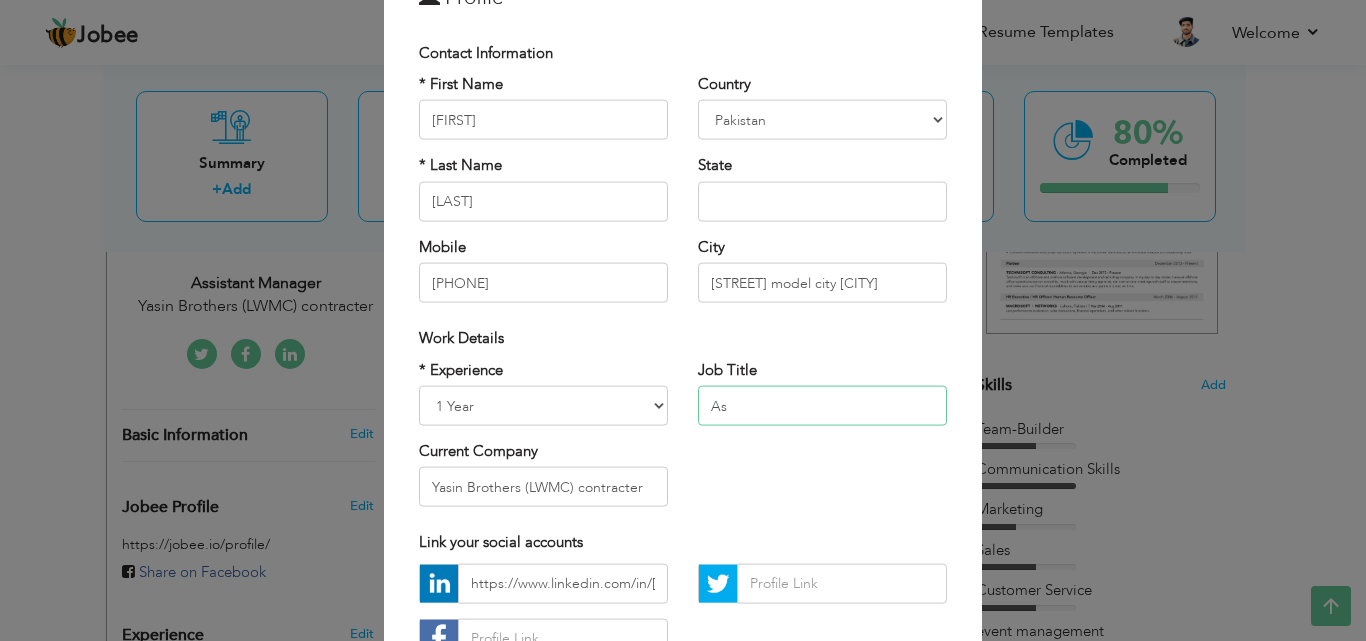 type on "A" 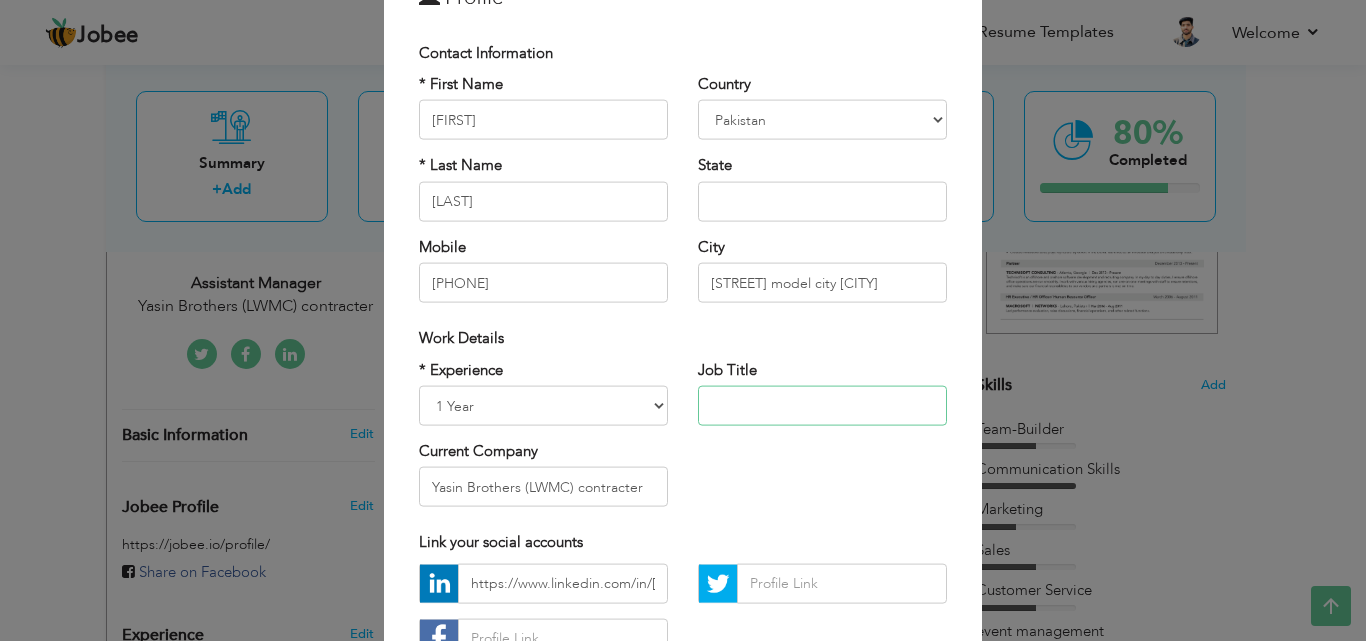 type 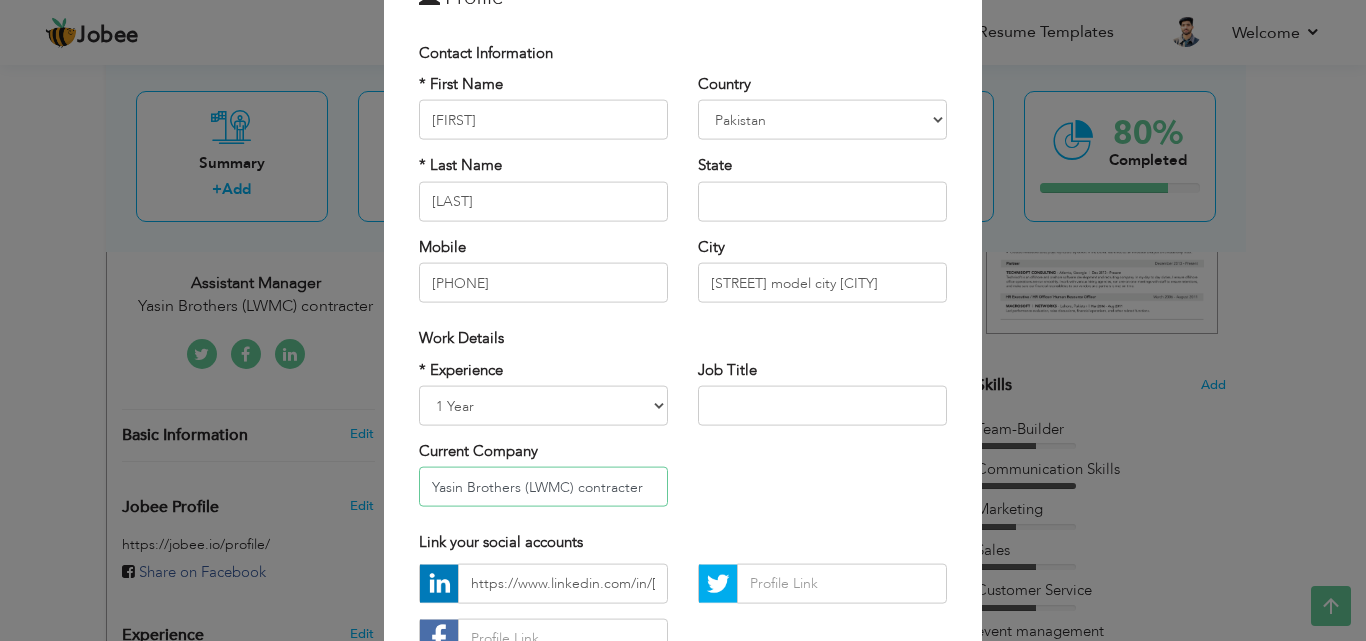 click on "Yasin Brothers (LWMC) contracter" at bounding box center (543, 487) 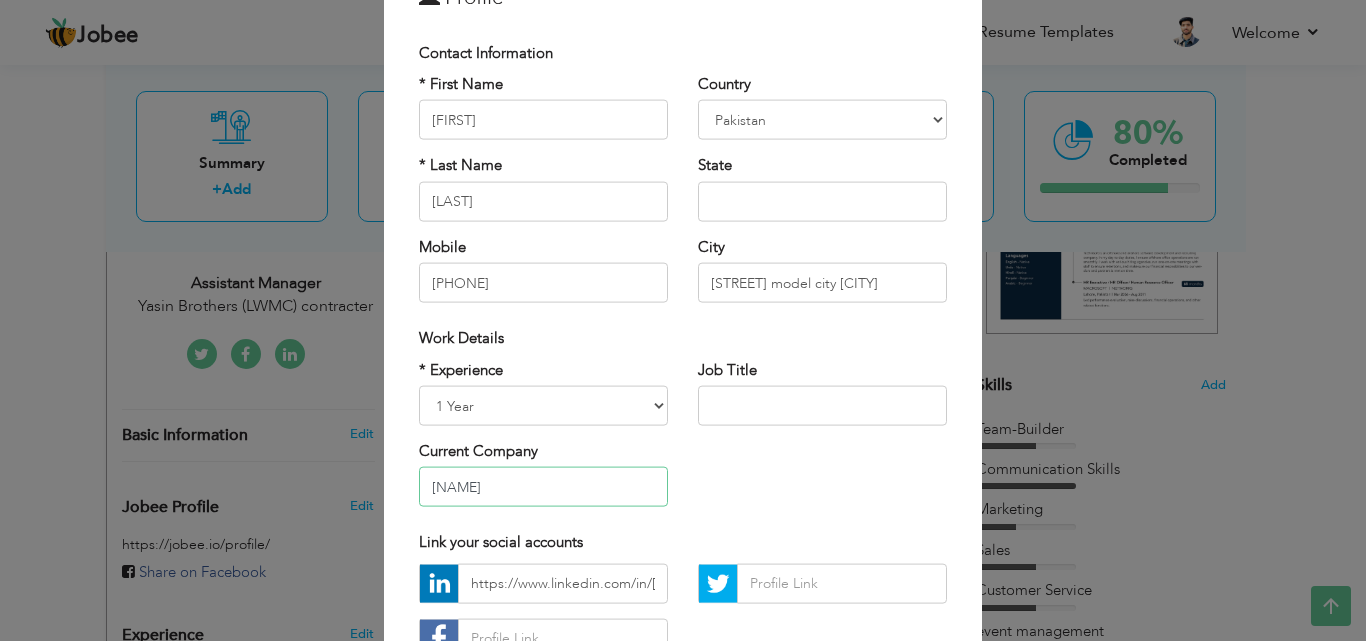type on "Y" 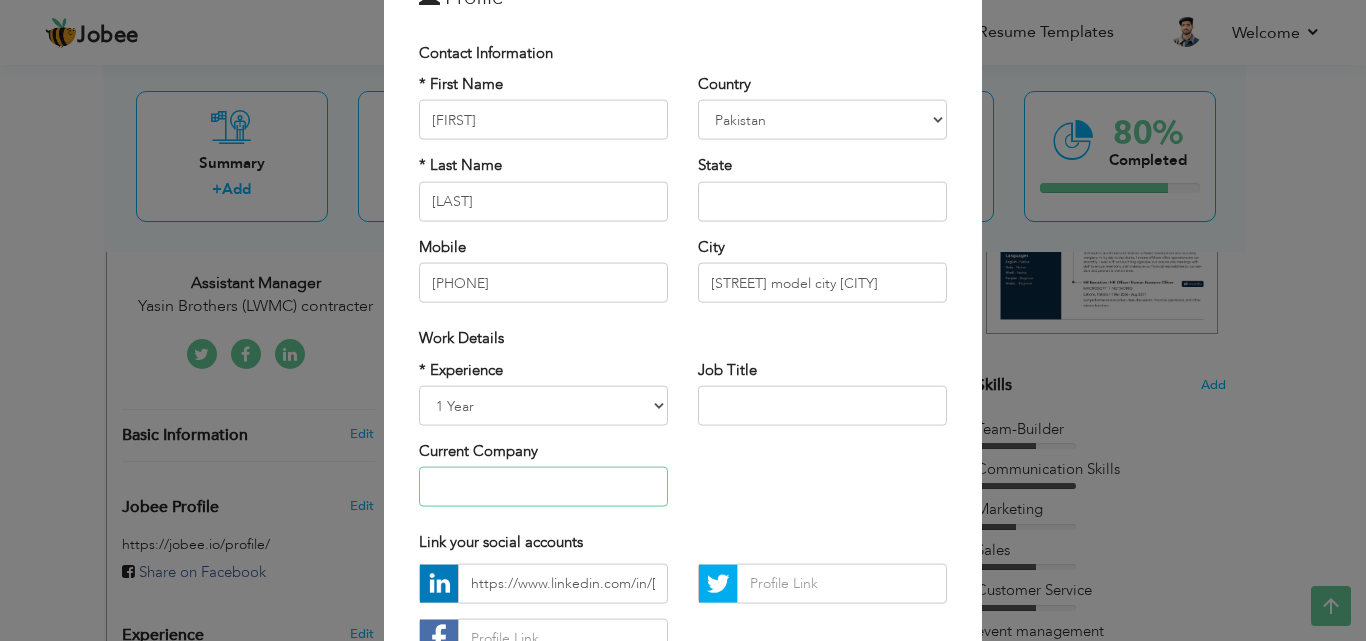 type 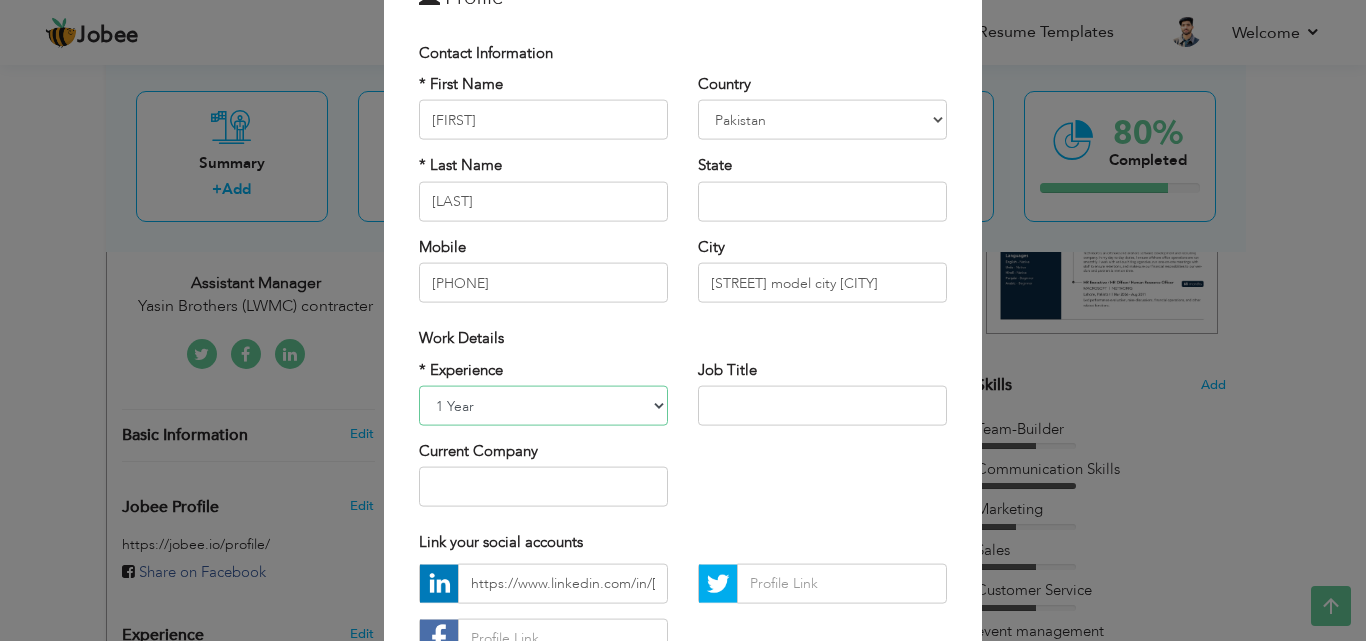 click on "Entry Level Less than 1 Year 1 Year 2 Years 3 Years 4 Years 5 Years 6 Years 7 Years 8 Years 9 Years 10 Years 11 Years 12 Years 13 Years 14 Years 15 Years 16 Years 17 Years 18 Years 19 Years 20 Years 21 Years 22 Years 23 Years 24 Years 25 Years 26 Years 27 Years 28 Years 29 Years 30 Years 31 Years 32 Years 33 Years 34 Years 35 Years More than 35 Years" at bounding box center (543, 406) 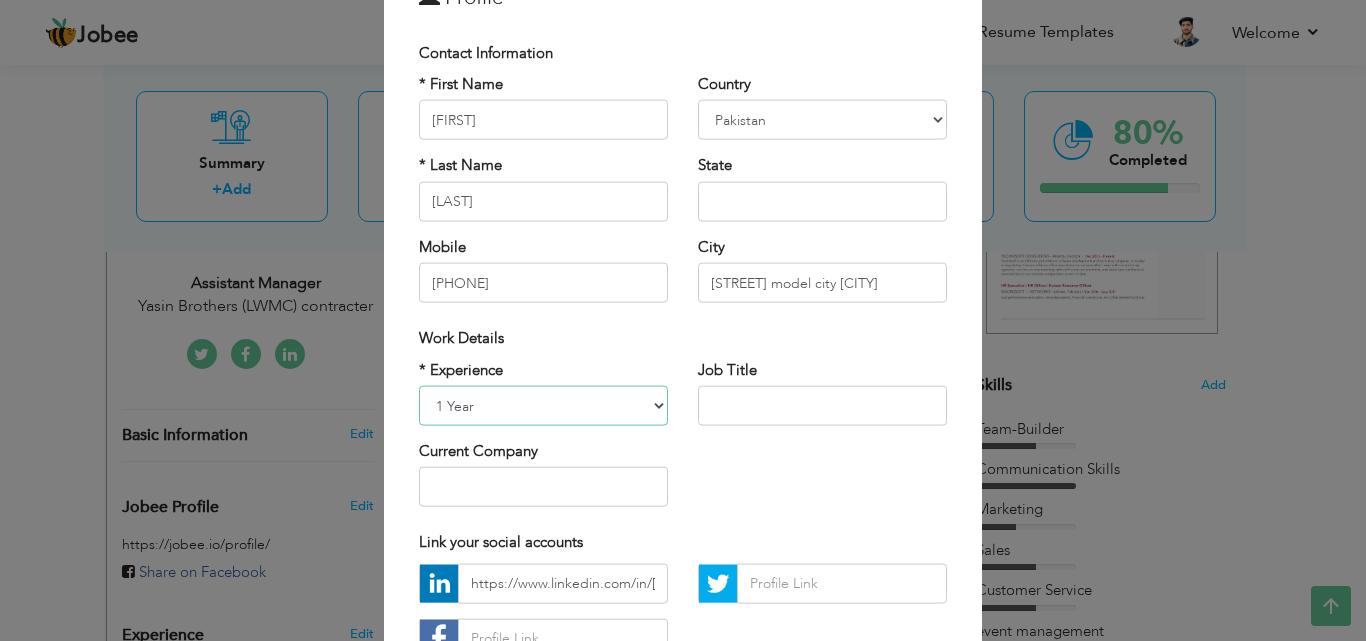 select on "number:2" 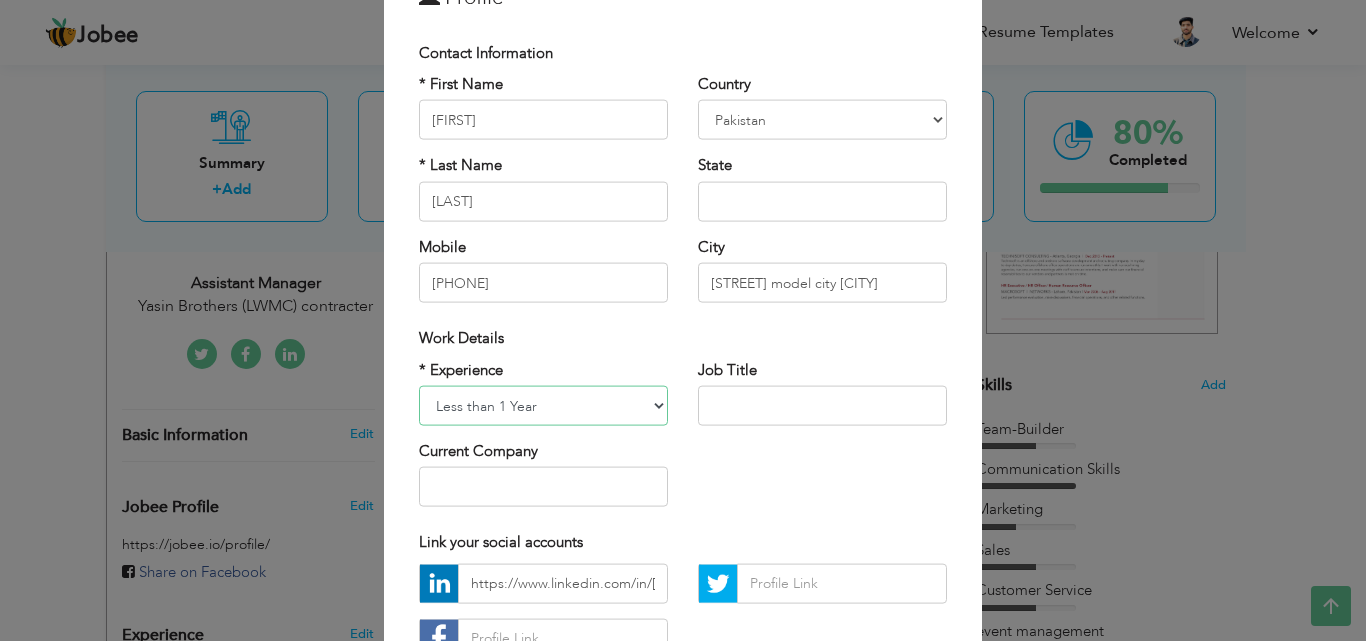 click on "Entry Level Less than 1 Year 1 Year 2 Years 3 Years 4 Years 5 Years 6 Years 7 Years 8 Years 9 Years 10 Years 11 Years 12 Years 13 Years 14 Years 15 Years 16 Years 17 Years 18 Years 19 Years 20 Years 21 Years 22 Years 23 Years 24 Years 25 Years 26 Years 27 Years 28 Years 29 Years 30 Years 31 Years 32 Years 33 Years 34 Years 35 Years More than 35 Years" at bounding box center [543, 406] 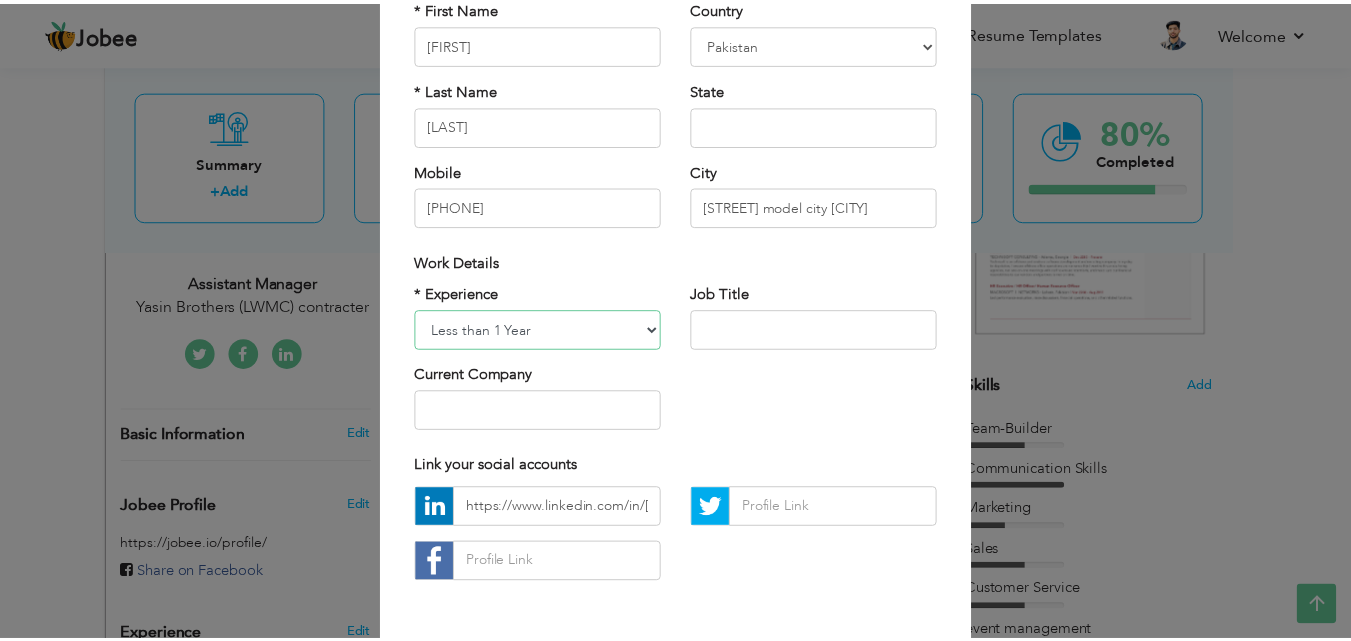 scroll, scrollTop: 261, scrollLeft: 0, axis: vertical 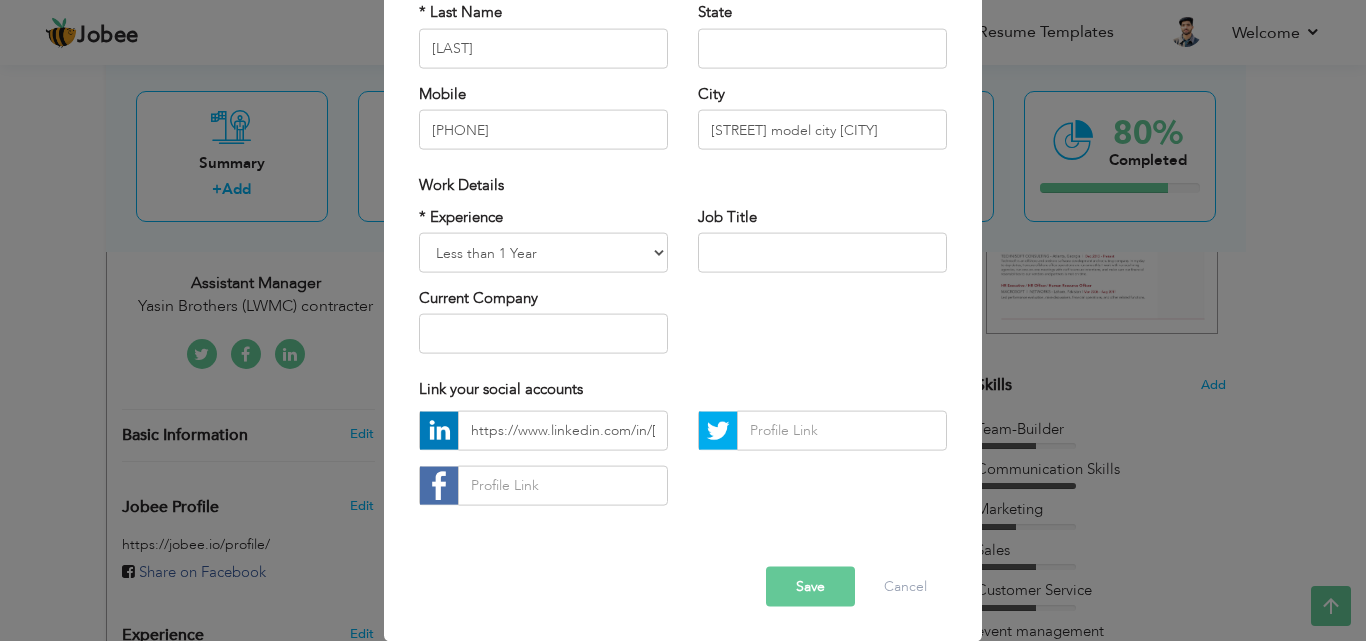 click on "Save" at bounding box center (810, 586) 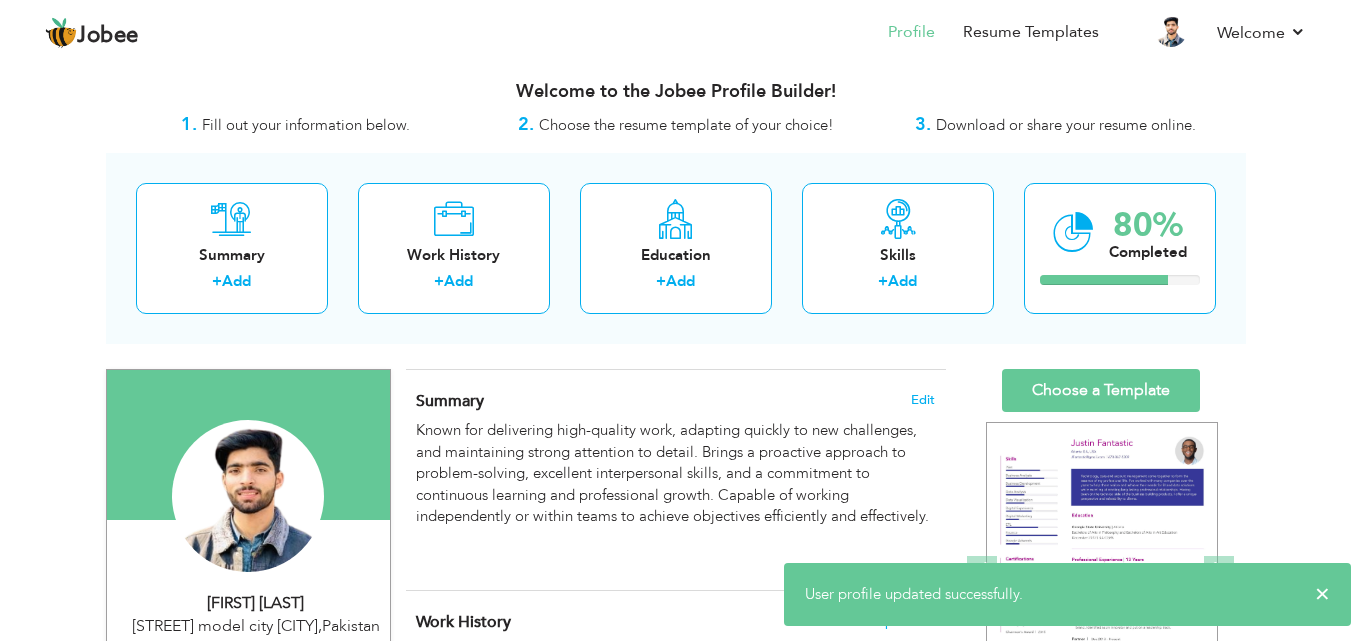 scroll, scrollTop: 0, scrollLeft: 0, axis: both 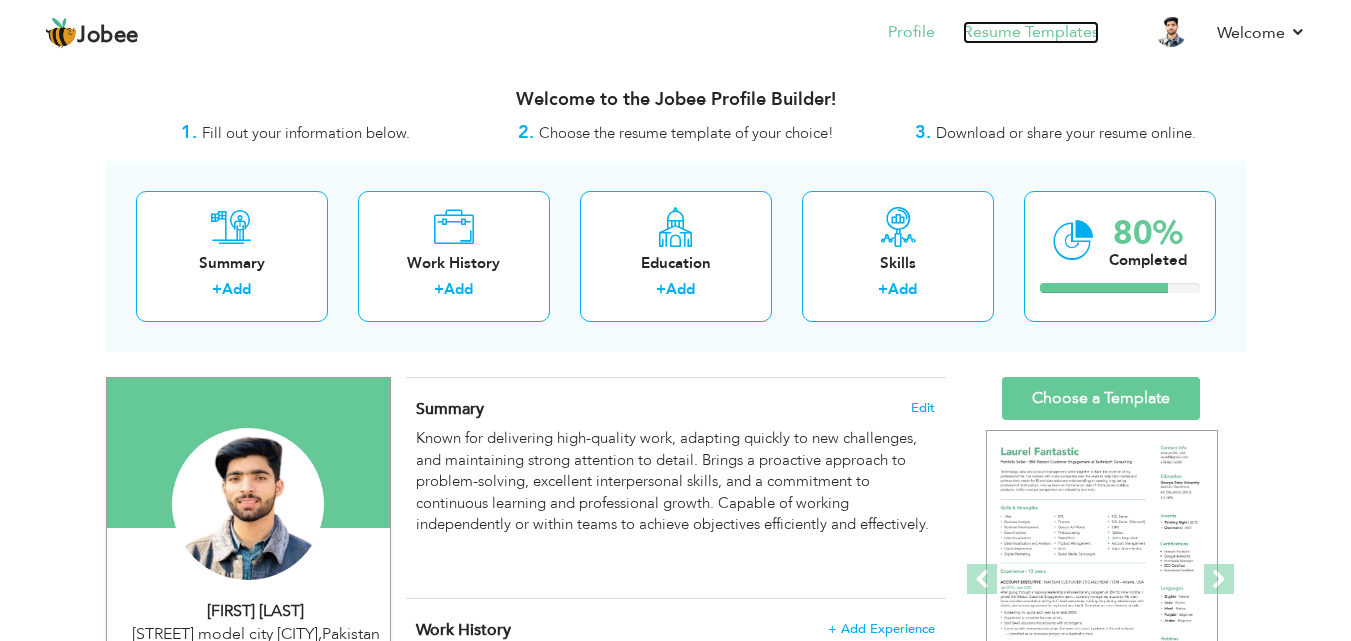 click on "Resume Templates" at bounding box center (1031, 32) 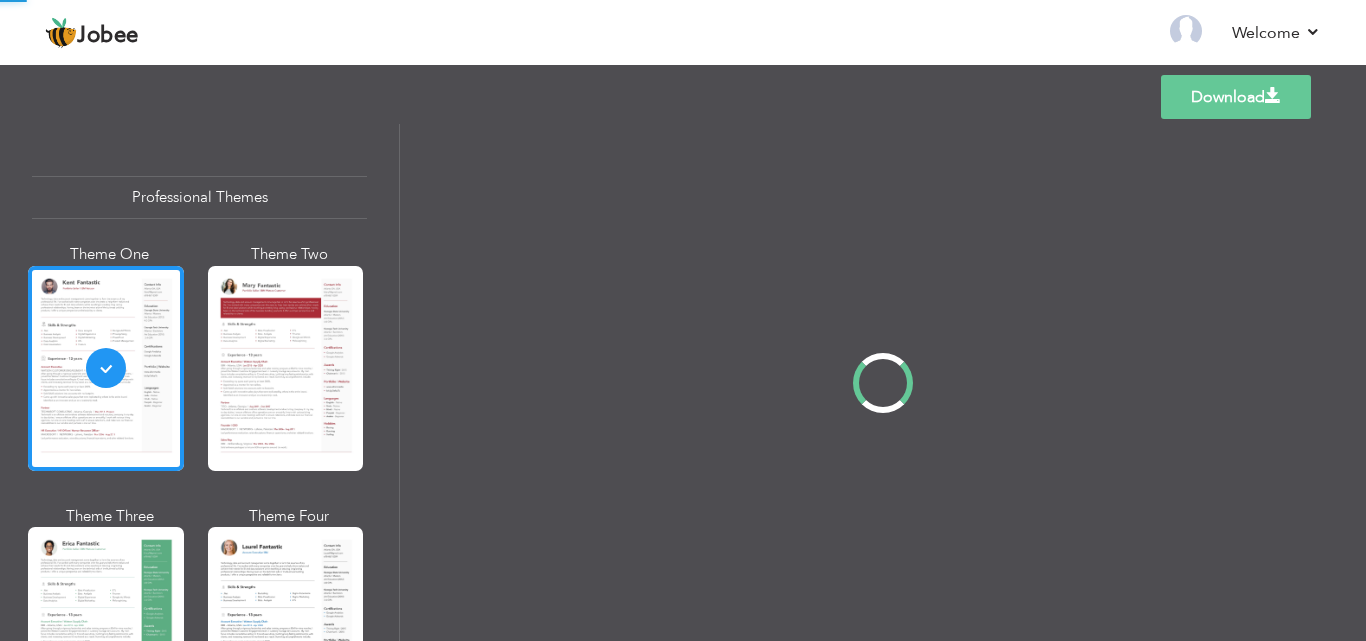 scroll, scrollTop: 0, scrollLeft: 0, axis: both 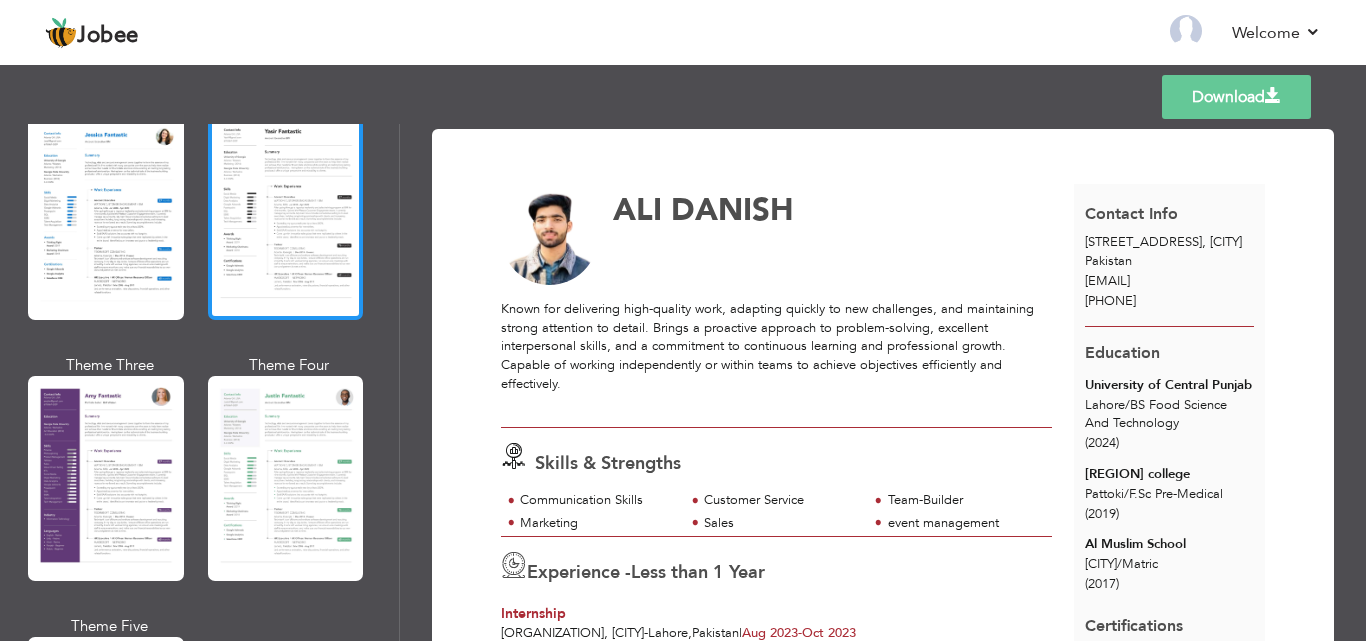 click at bounding box center (286, 217) 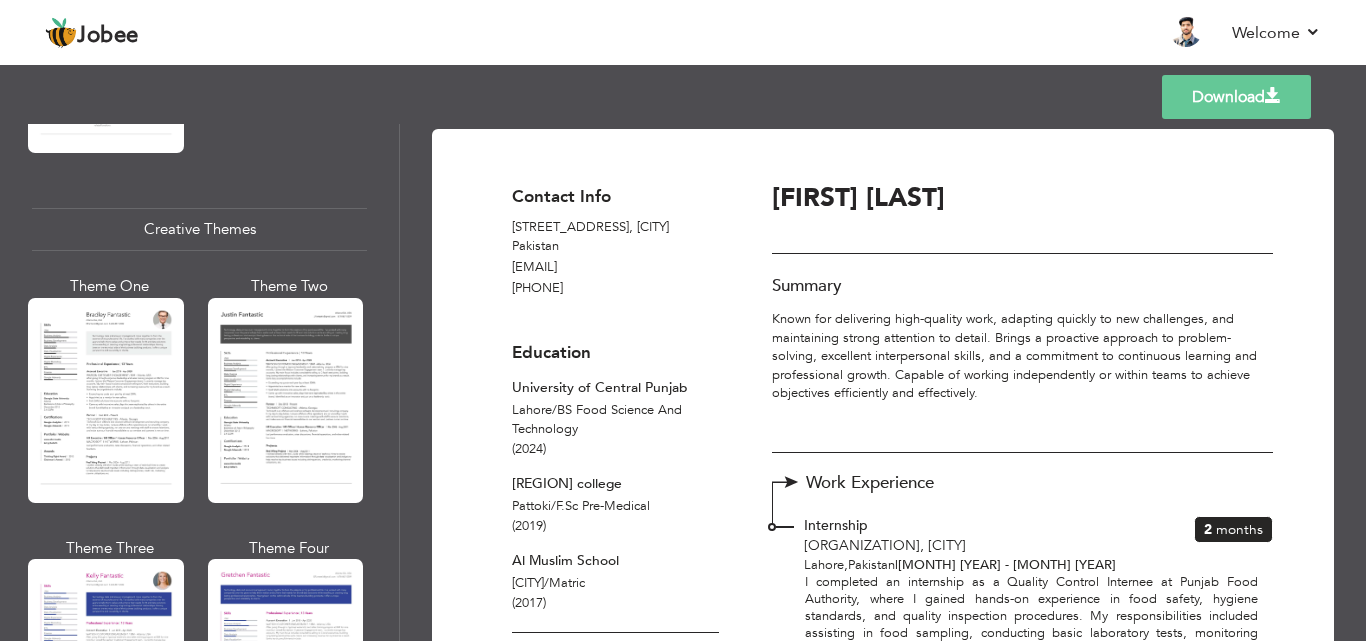 scroll, scrollTop: 2308, scrollLeft: 0, axis: vertical 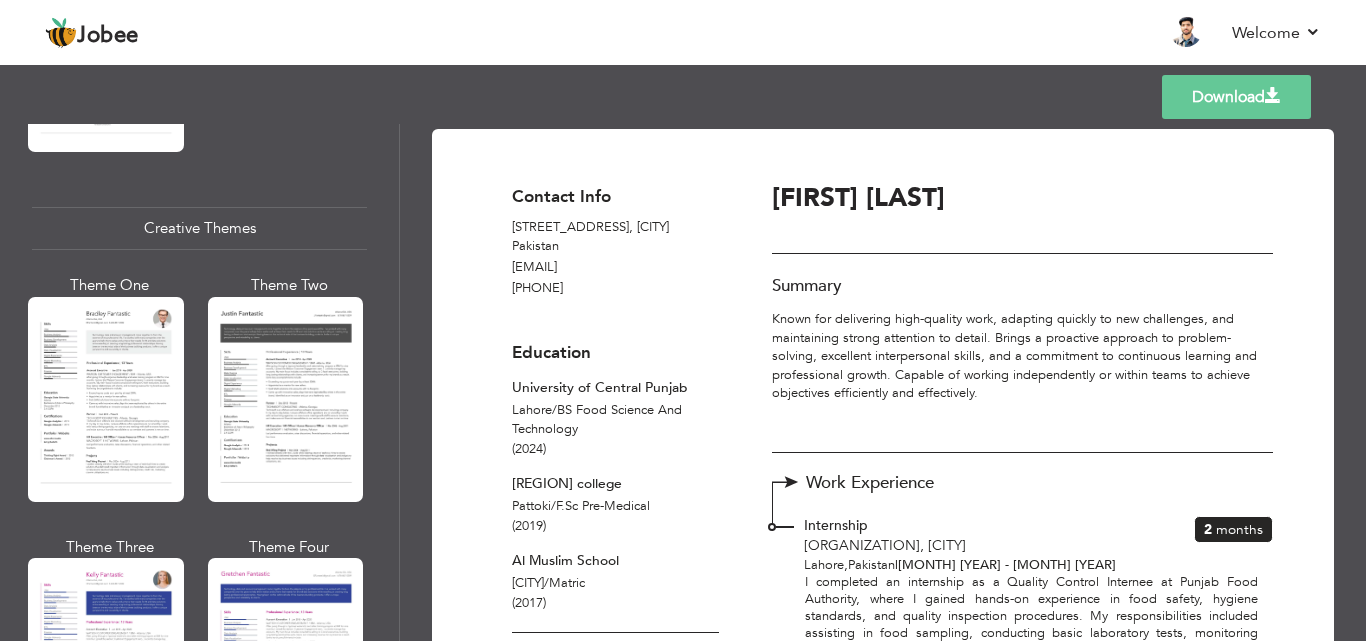 click at bounding box center (286, 399) 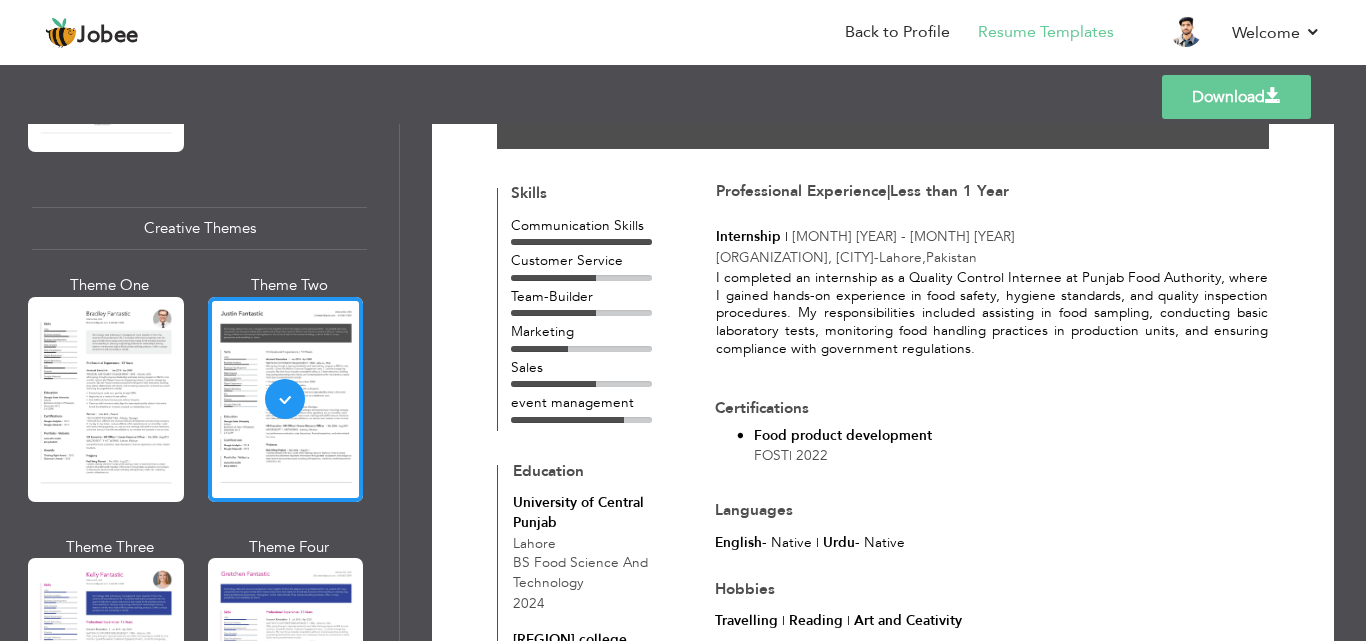 scroll, scrollTop: 0, scrollLeft: 0, axis: both 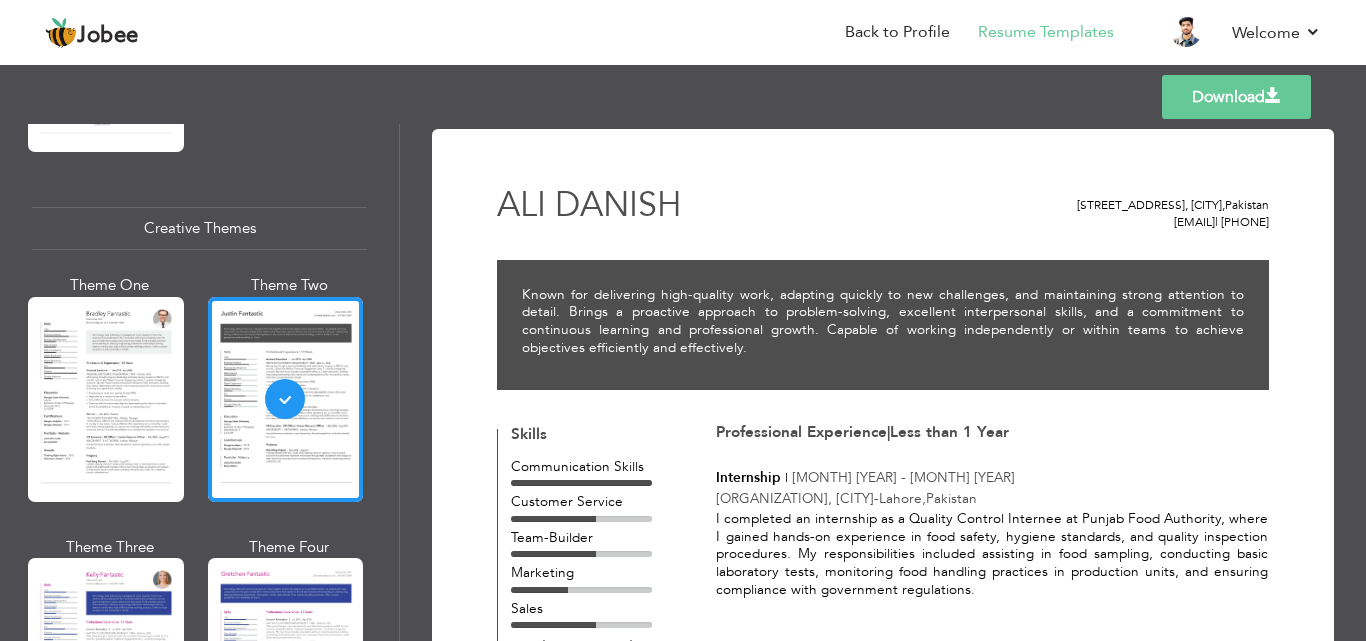 click on "Download" at bounding box center [1236, 97] 